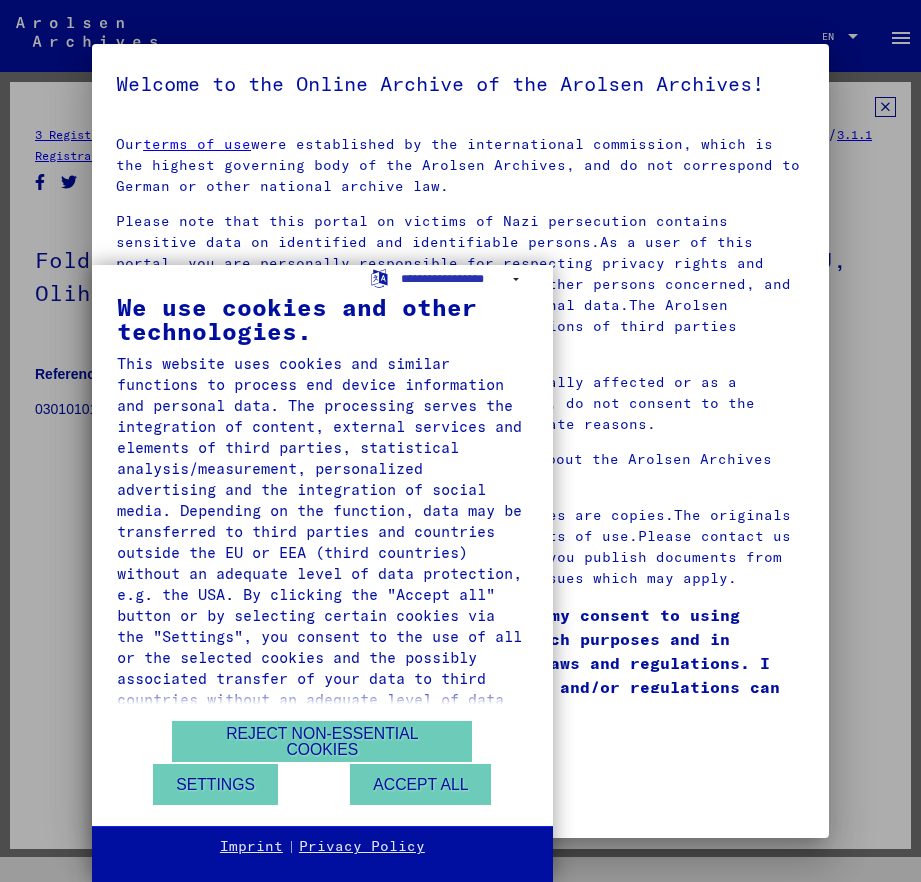 scroll, scrollTop: 0, scrollLeft: 0, axis: both 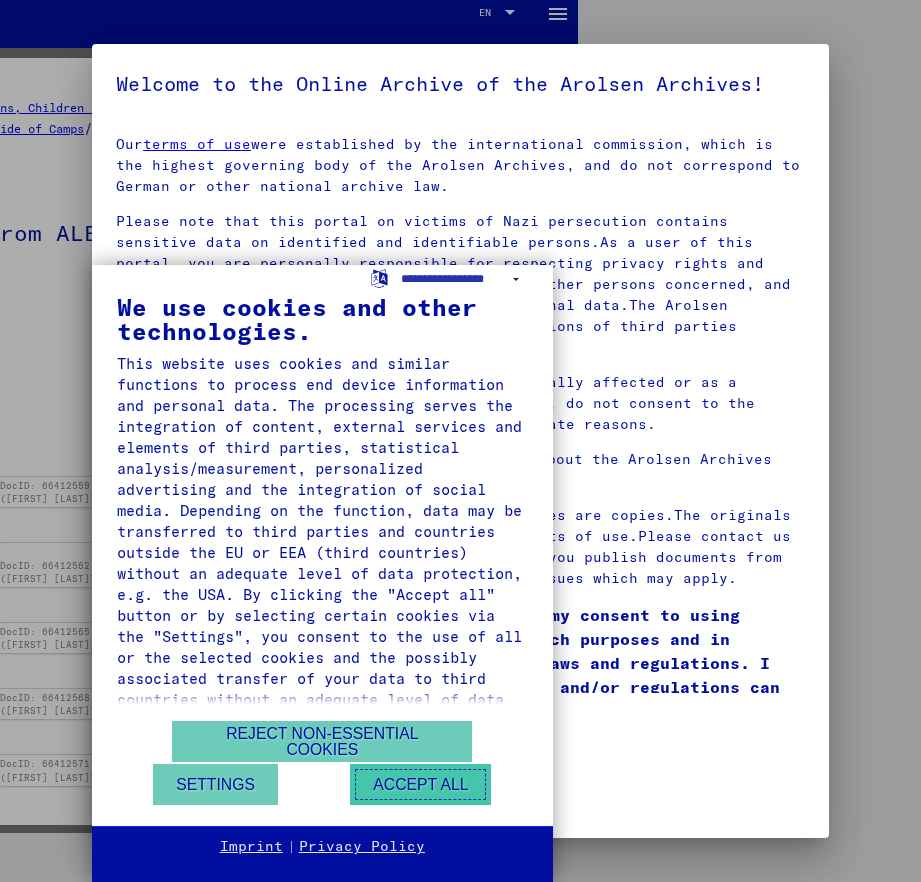 click on "Accept all" at bounding box center (420, 784) 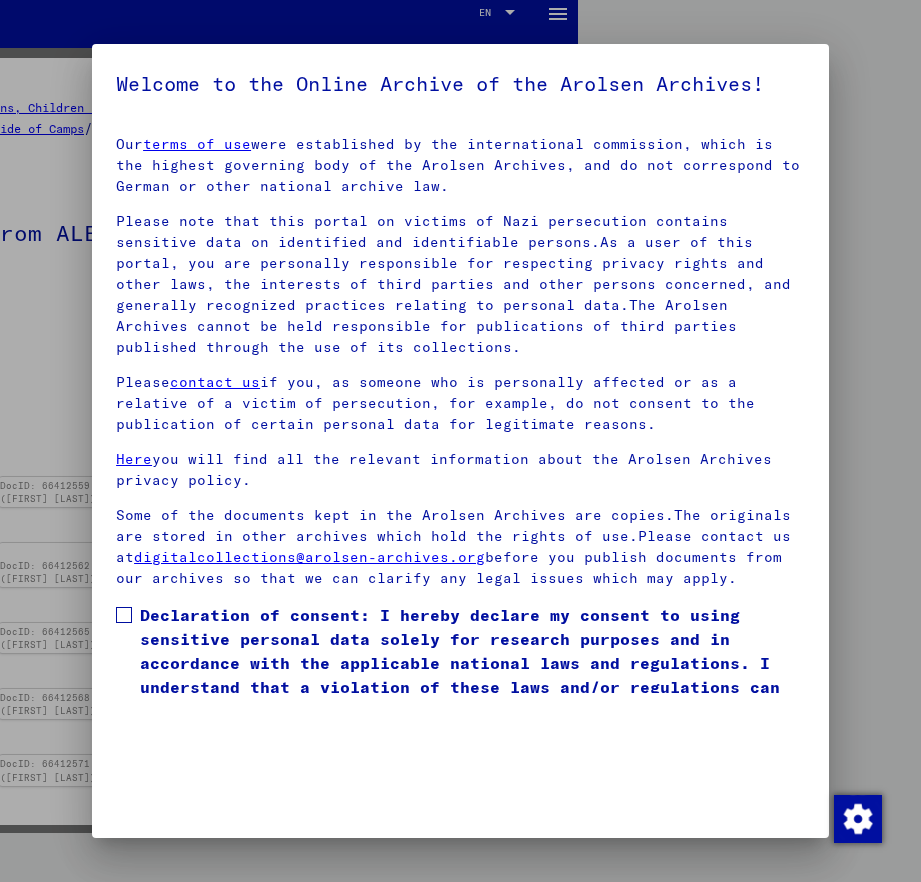 click on "Declaration of consent: I hereby declare my consent to using sensitive personal data solely for research purposes and in accordance with the applicable national laws and regulations. I understand that a violation of these laws and/or regulations can result in criminal proceedings." at bounding box center [472, 663] 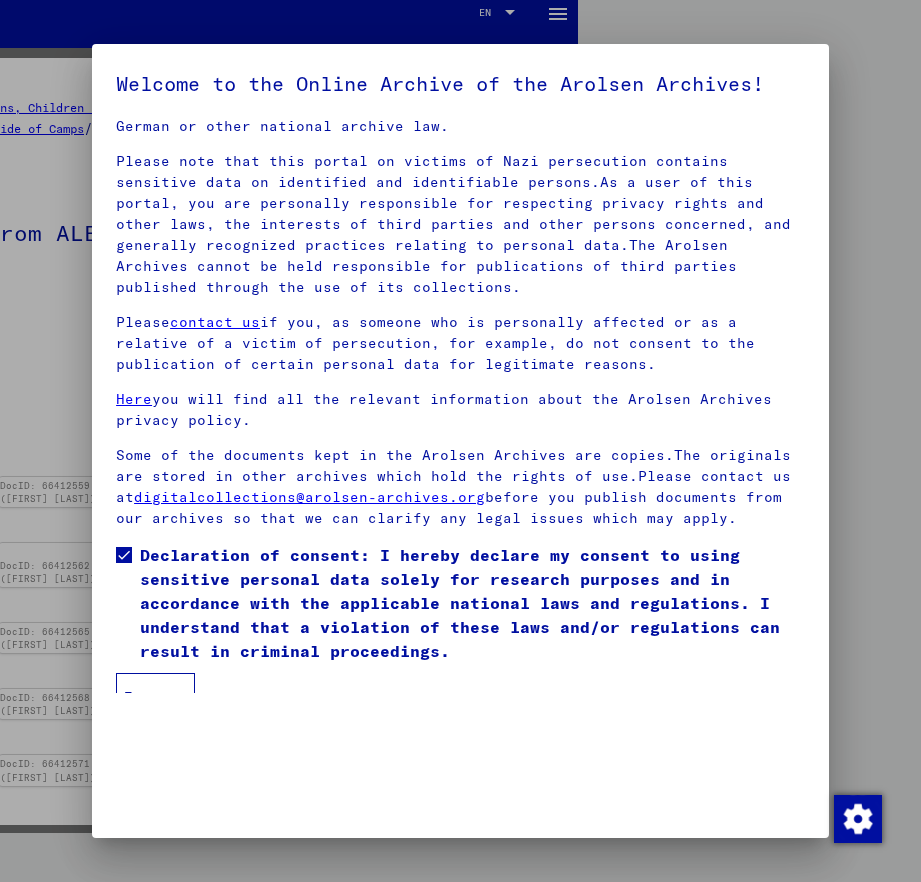 scroll, scrollTop: 88, scrollLeft: 0, axis: vertical 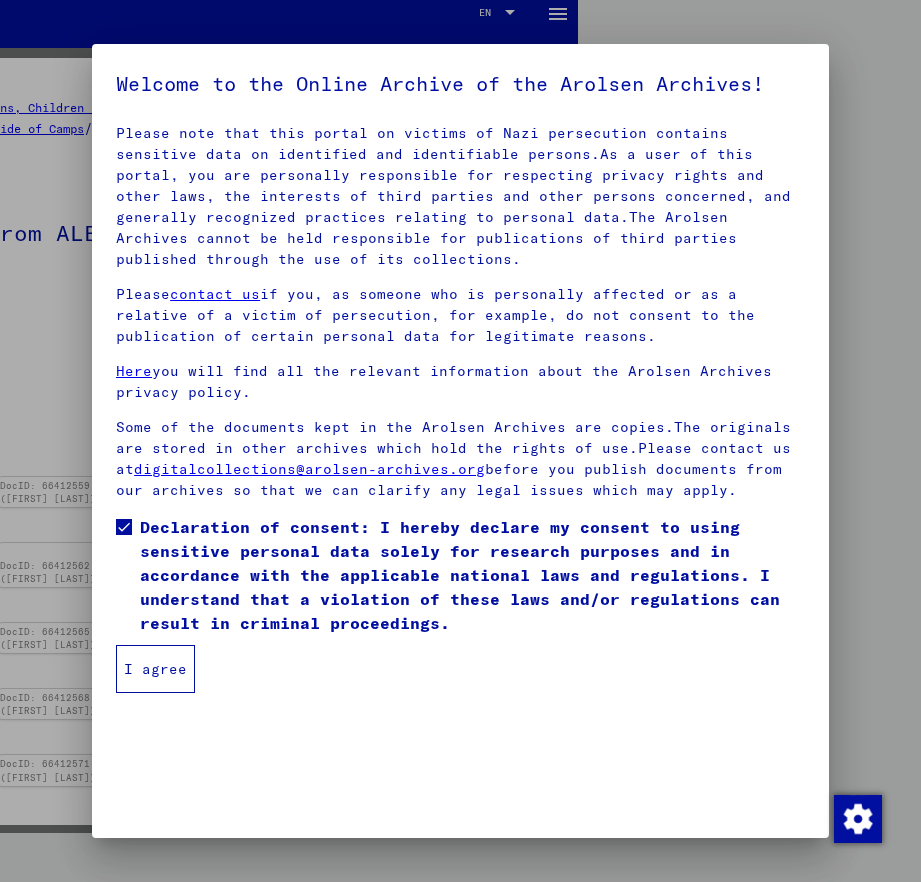 click on "I agree" at bounding box center [155, 669] 